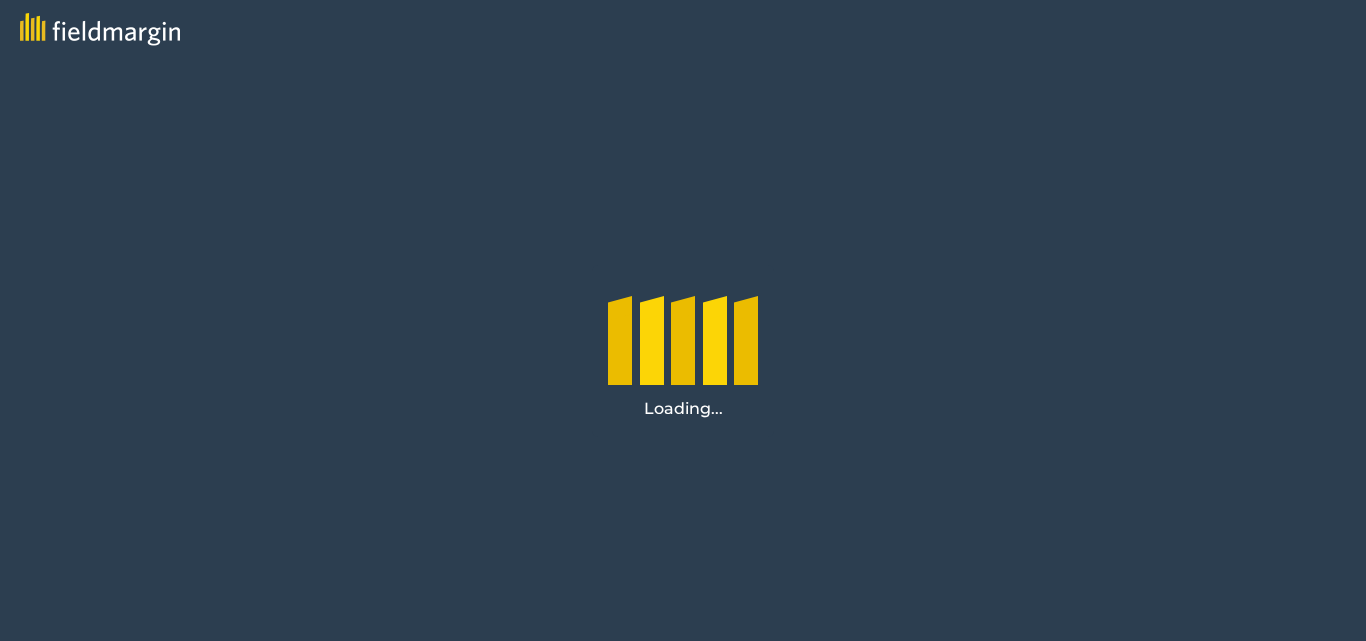 scroll, scrollTop: 0, scrollLeft: 0, axis: both 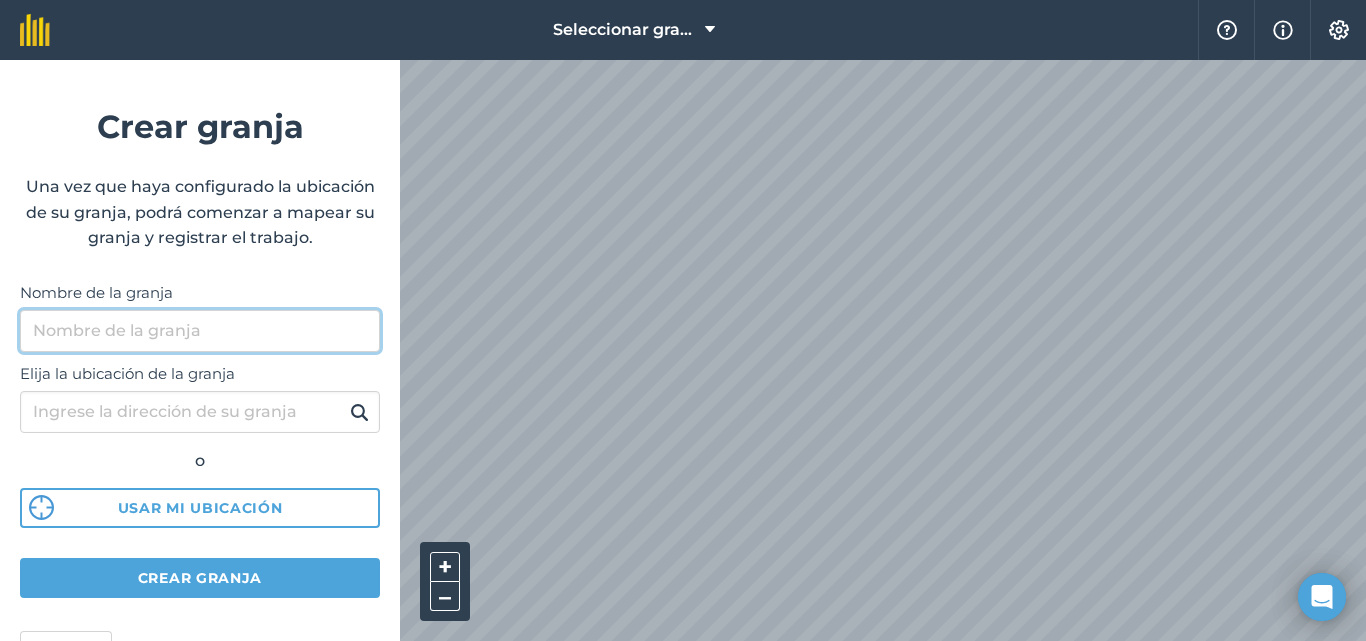 click on "Nombre de la granja" at bounding box center [200, 331] 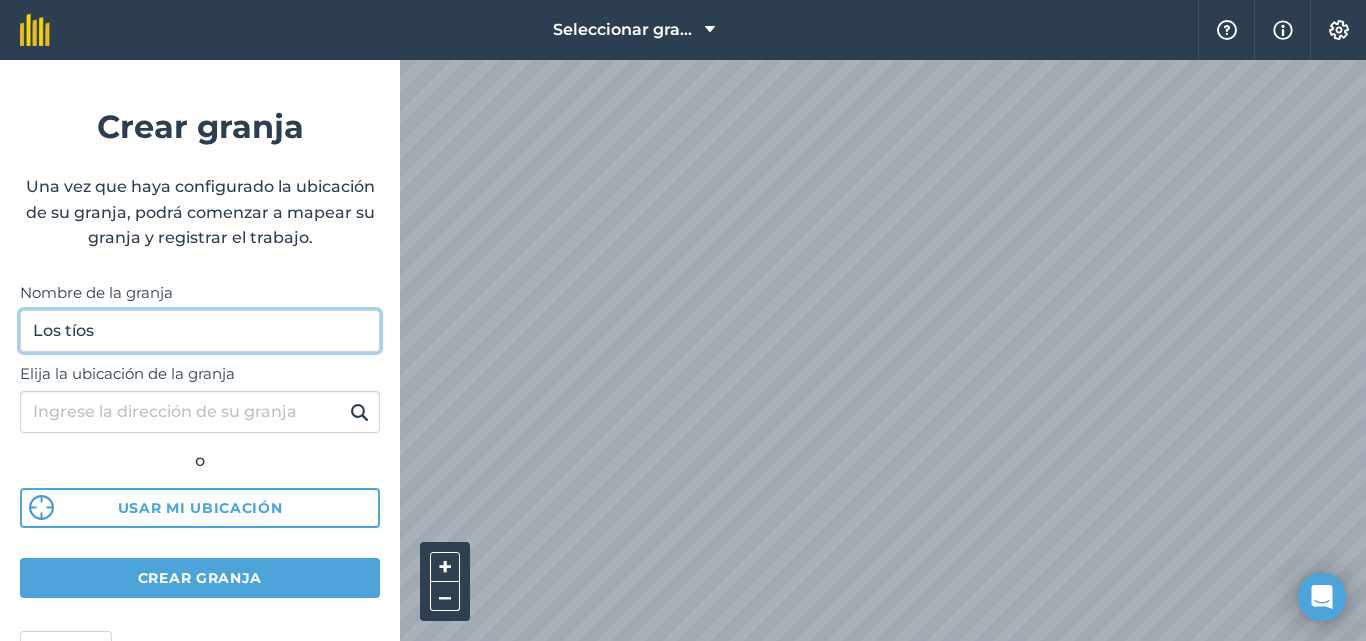 type on "Los tíos" 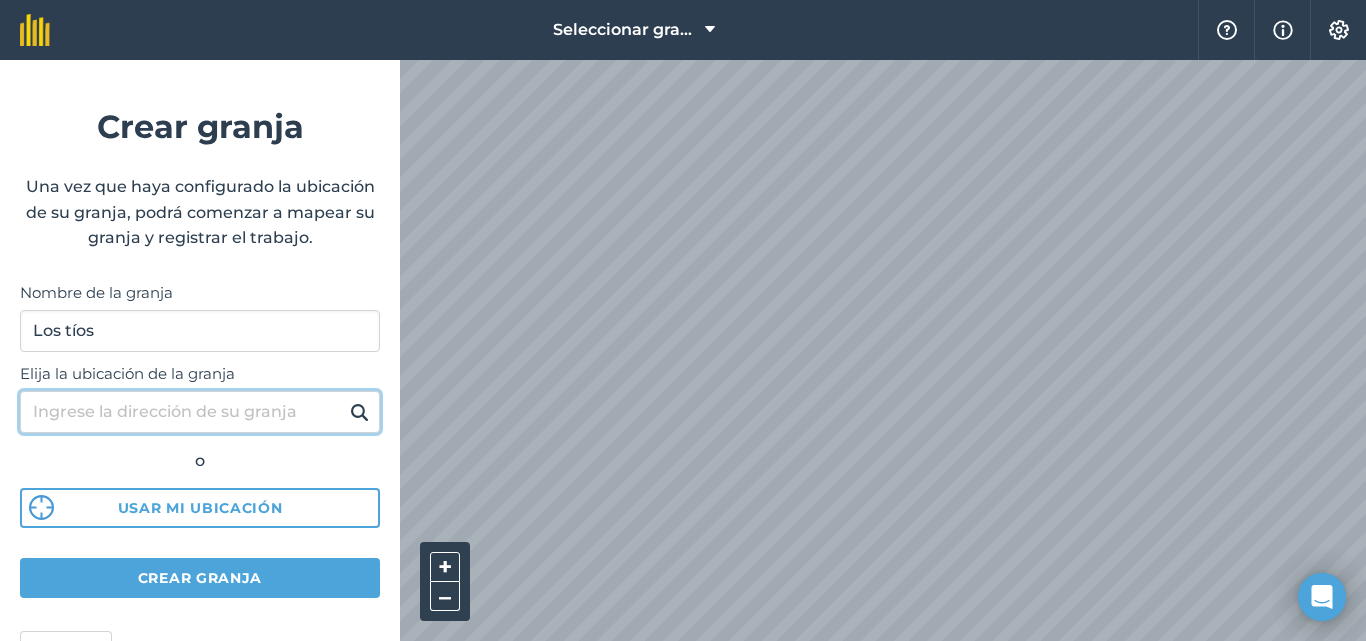 click on "Elija la ubicación de la granja" at bounding box center (200, 412) 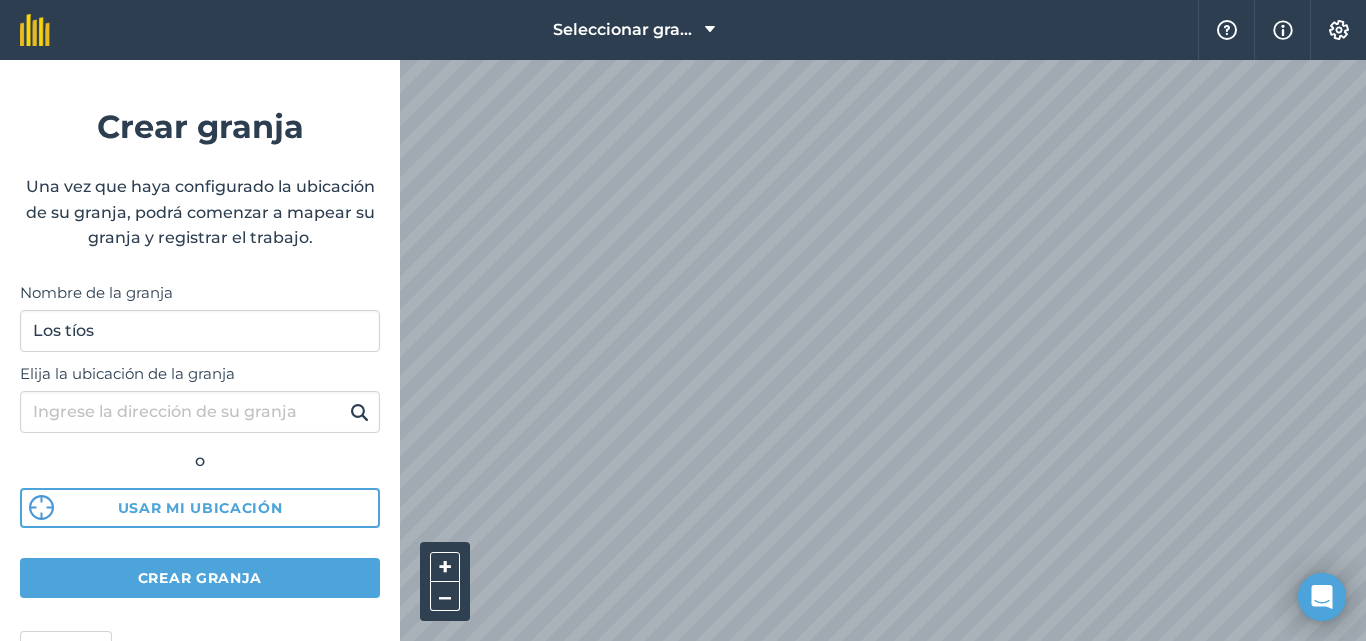 click at bounding box center (359, 412) 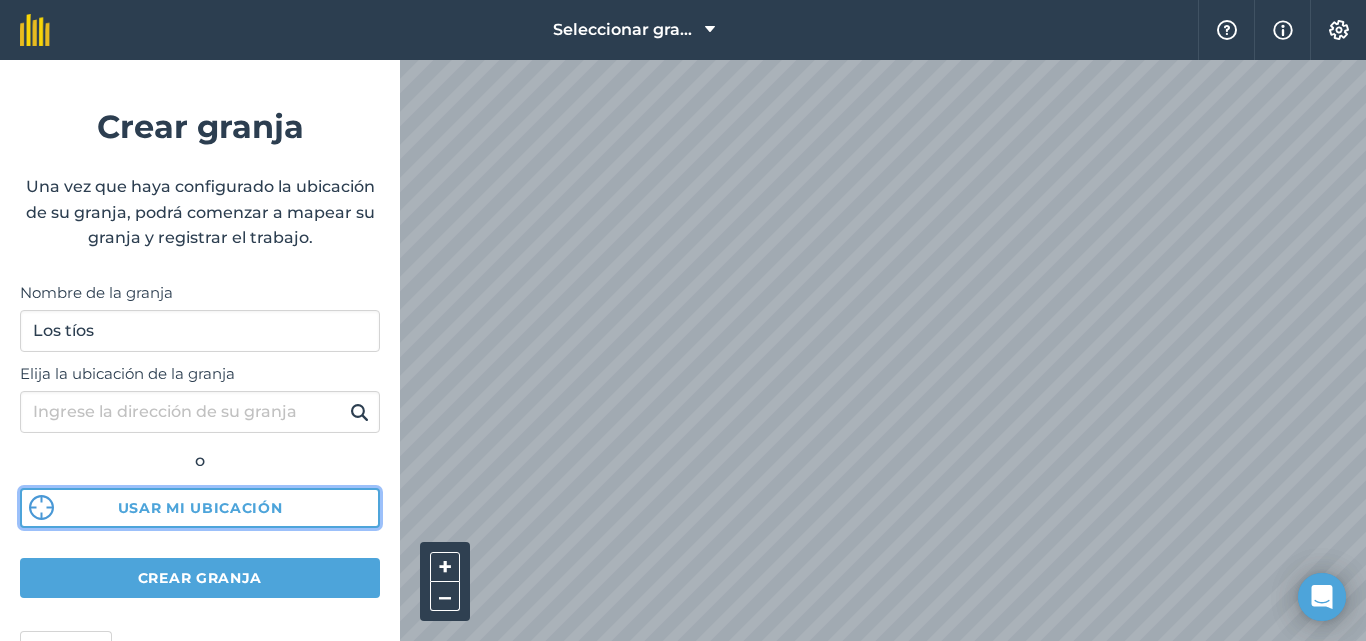 click on "Usar mi ubicación" at bounding box center [200, 508] 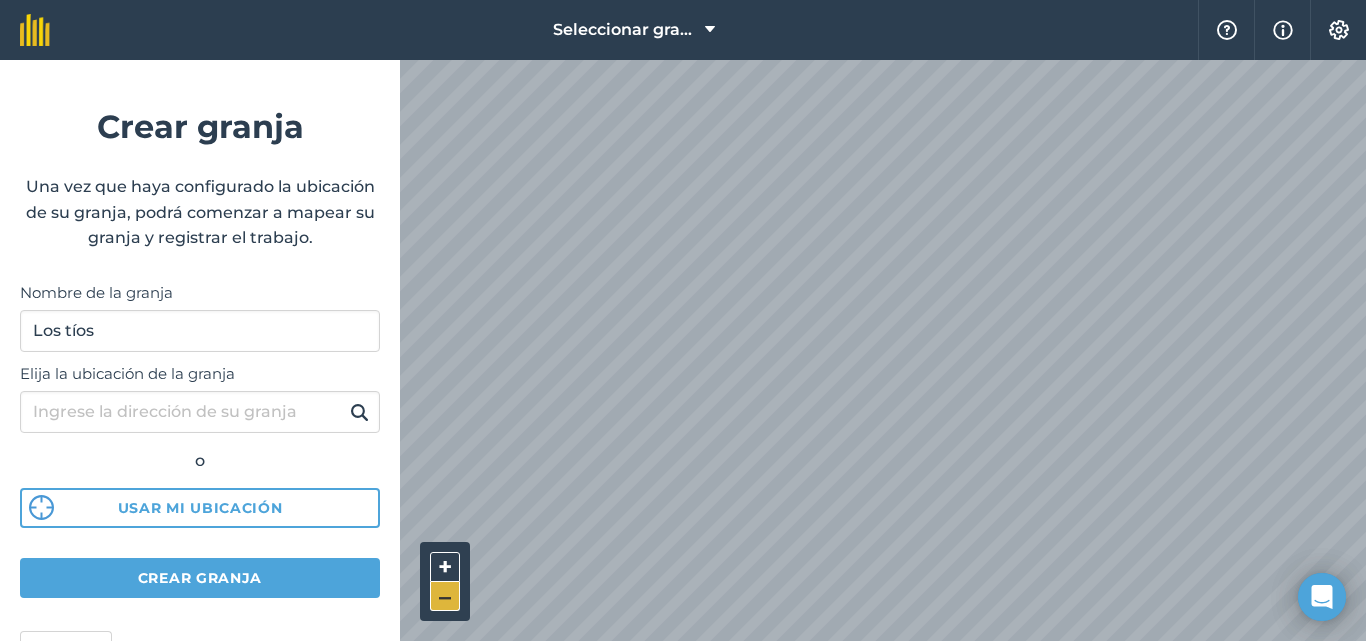 click on "–" at bounding box center (445, 596) 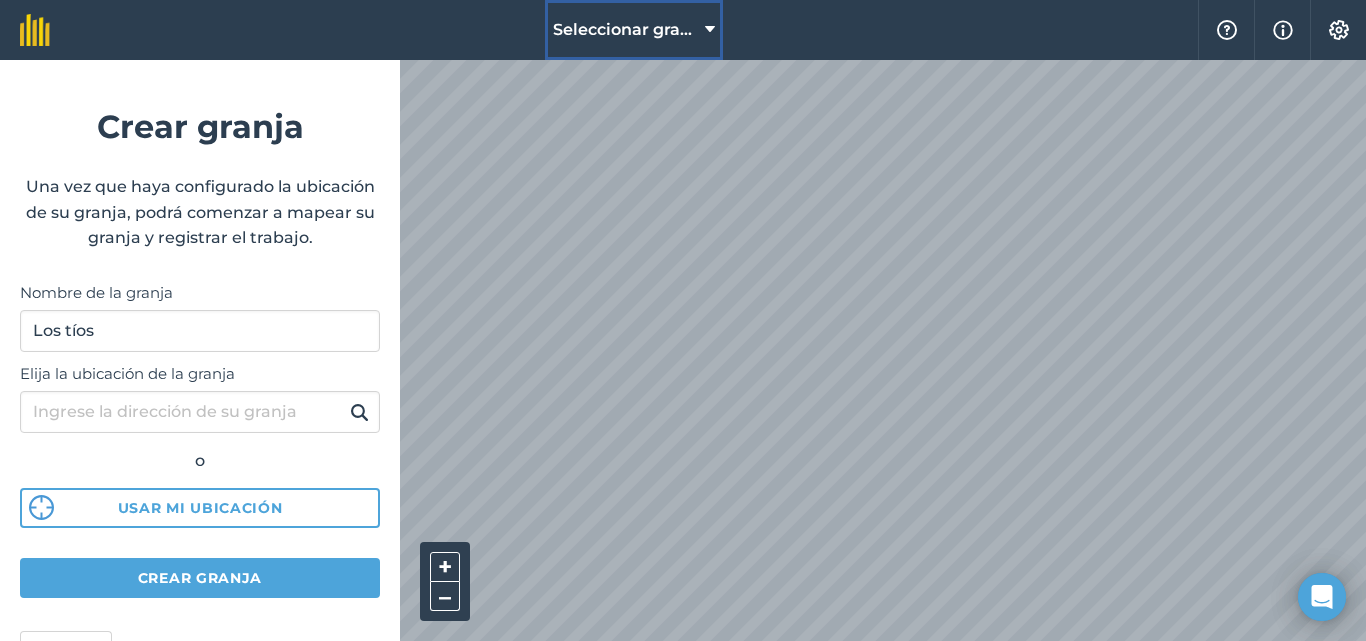click on "Seleccionar granja" at bounding box center (634, 30) 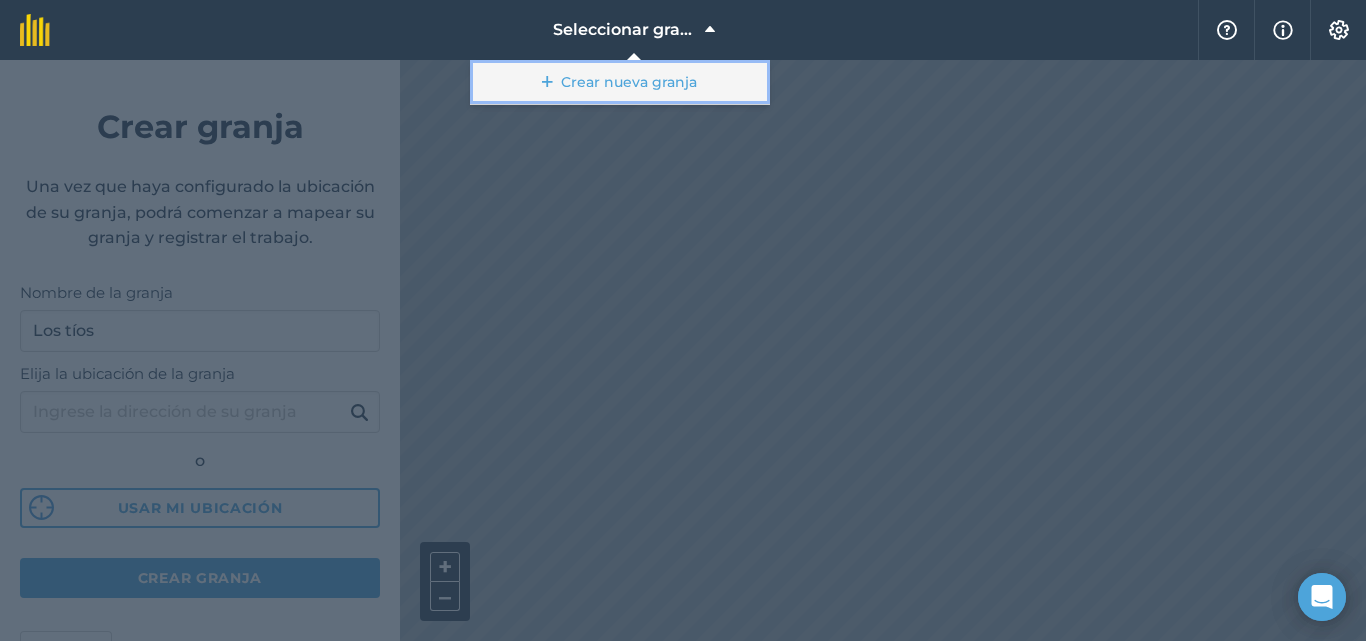 click on "Crear nueva granja" at bounding box center [620, 82] 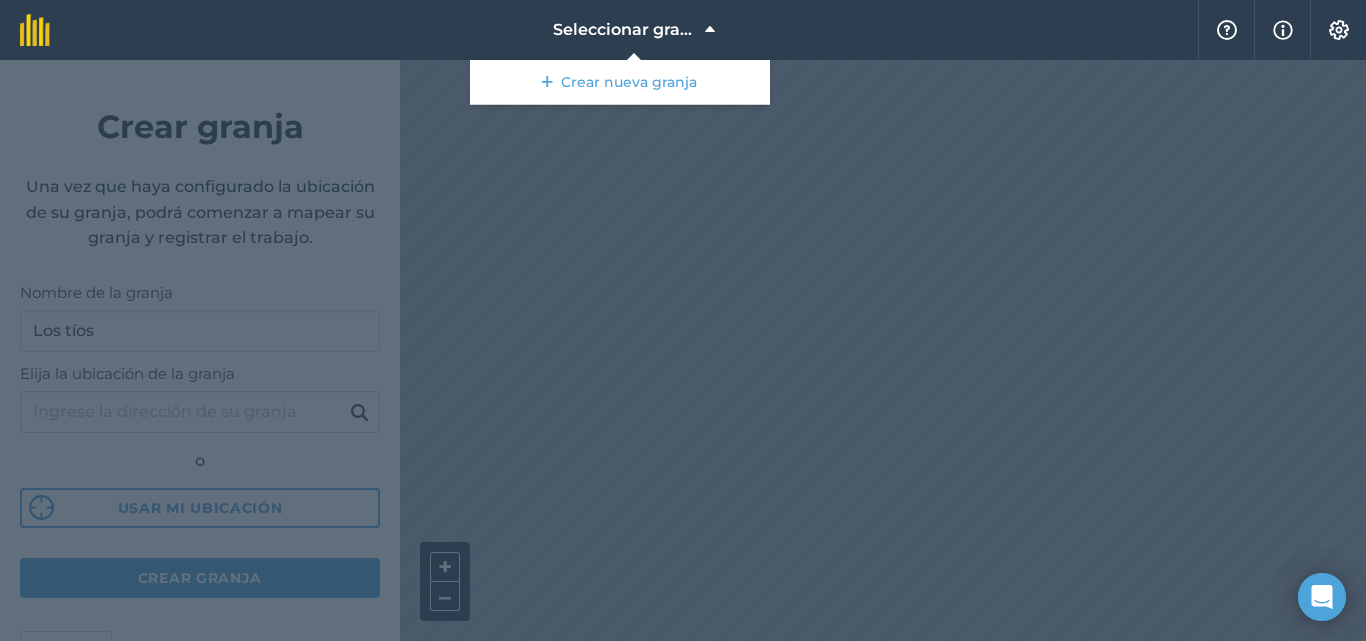 click at bounding box center (683, 350) 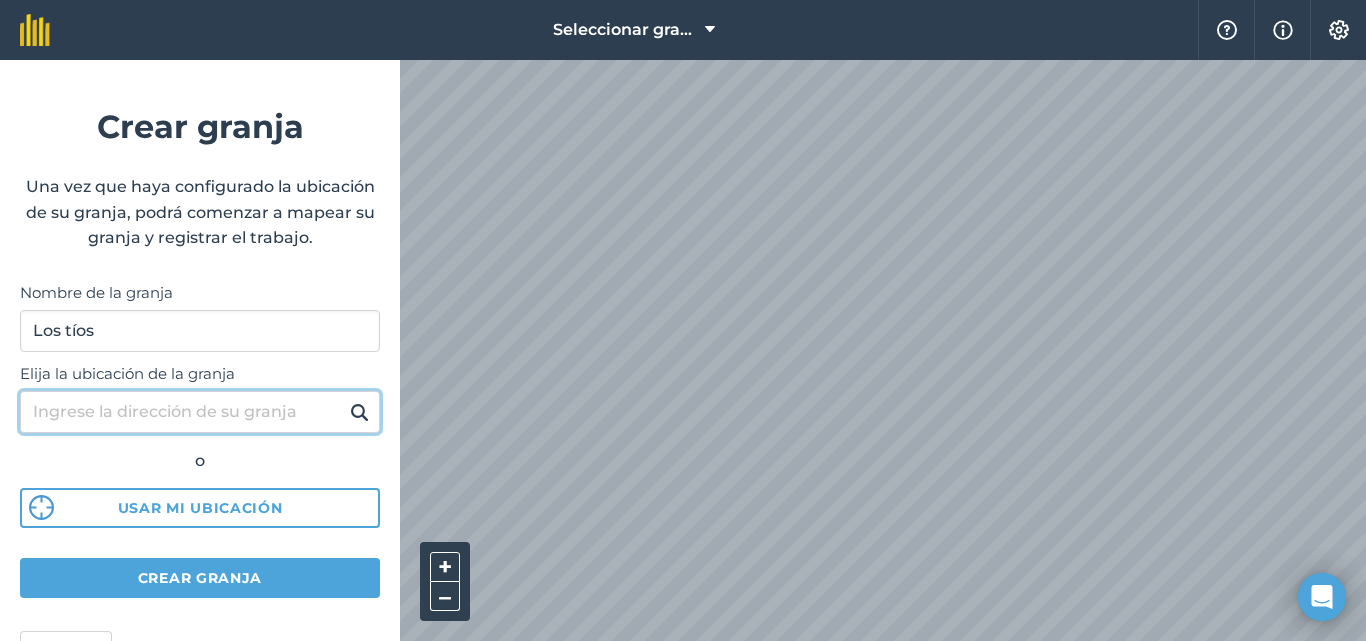 click on "Elija la ubicación de la granja" at bounding box center [200, 412] 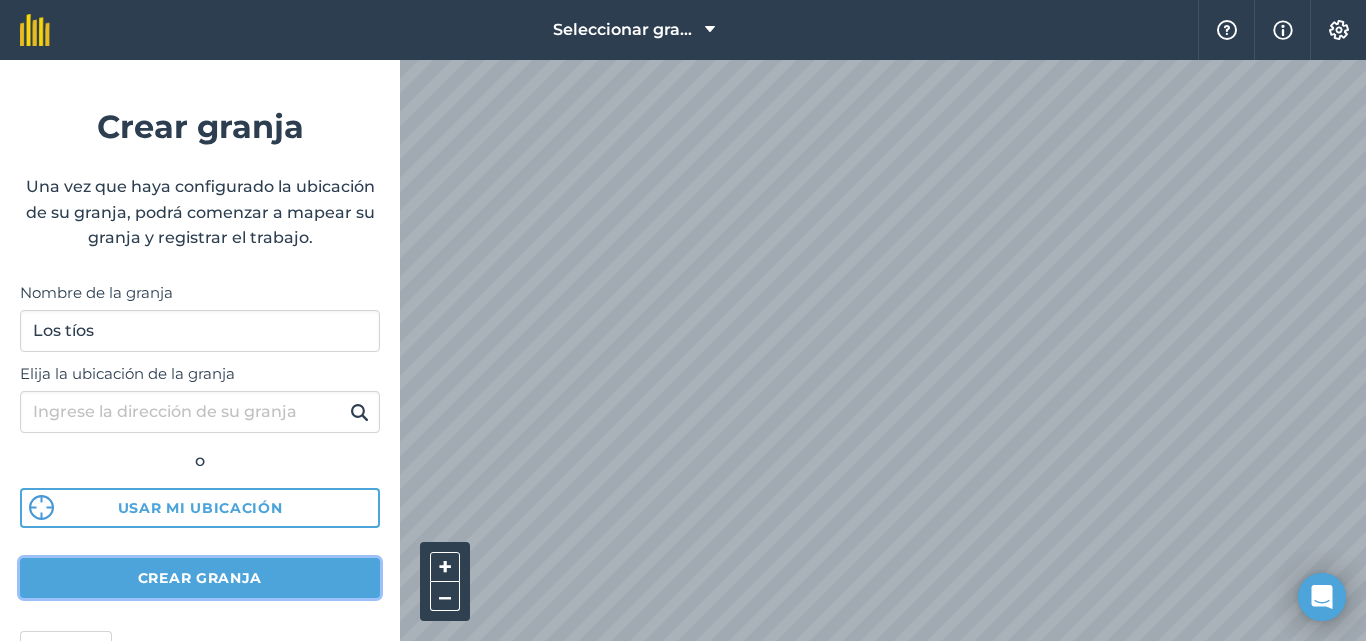 click on "Crear granja" at bounding box center (200, 578) 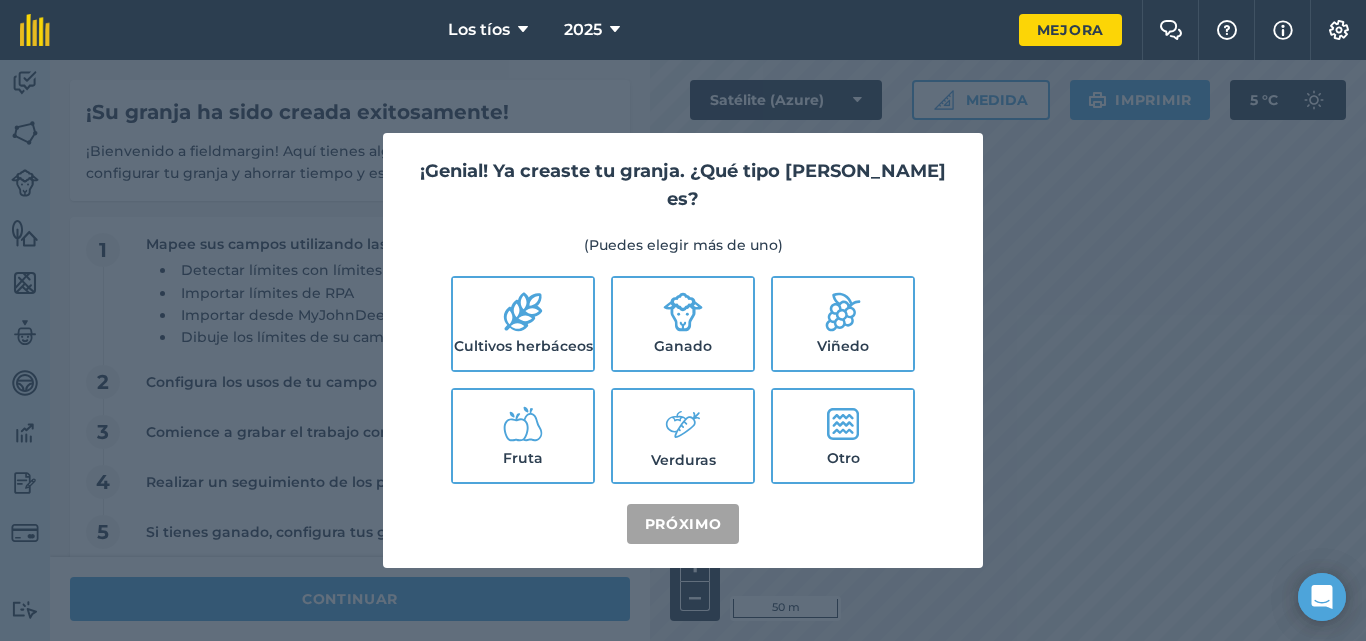 click 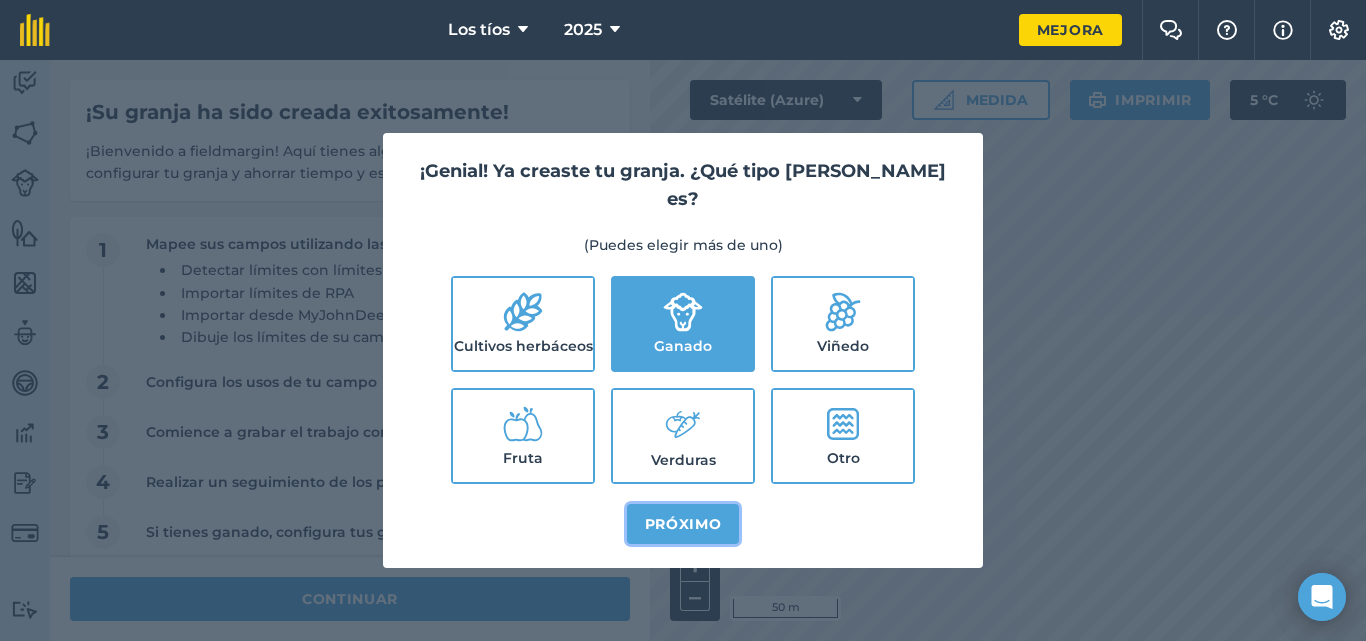 click on "Próximo" at bounding box center (683, 524) 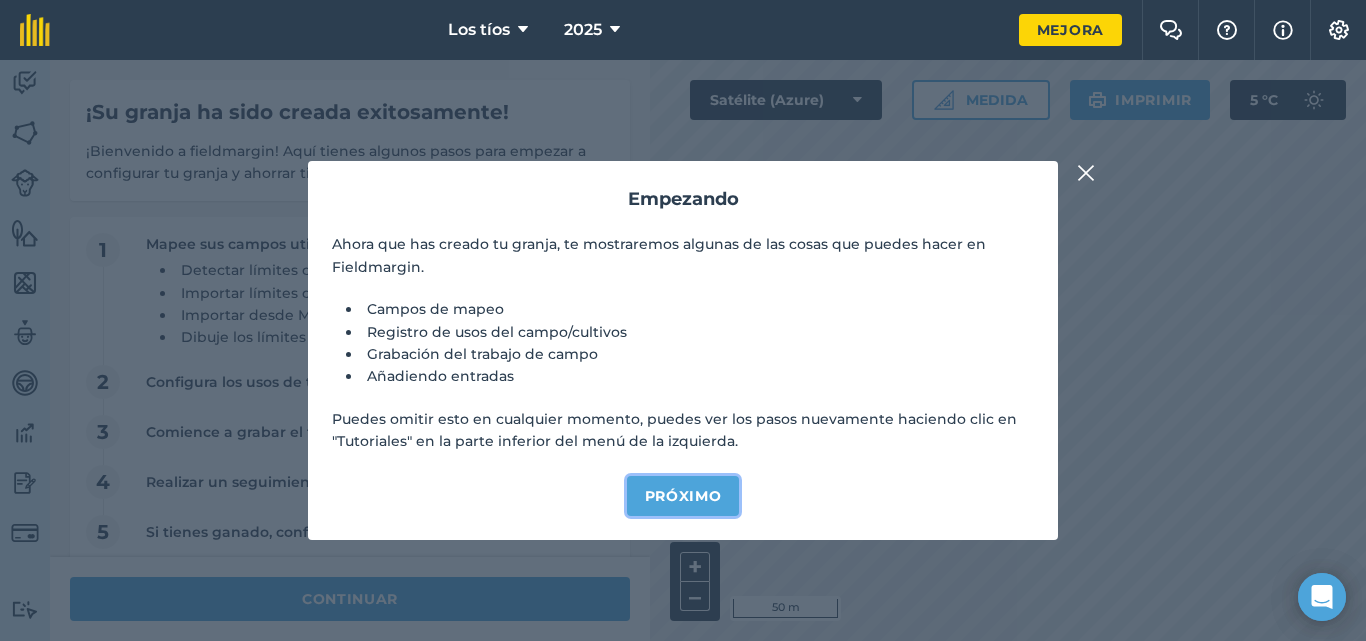 click on "Próximo" at bounding box center [683, 496] 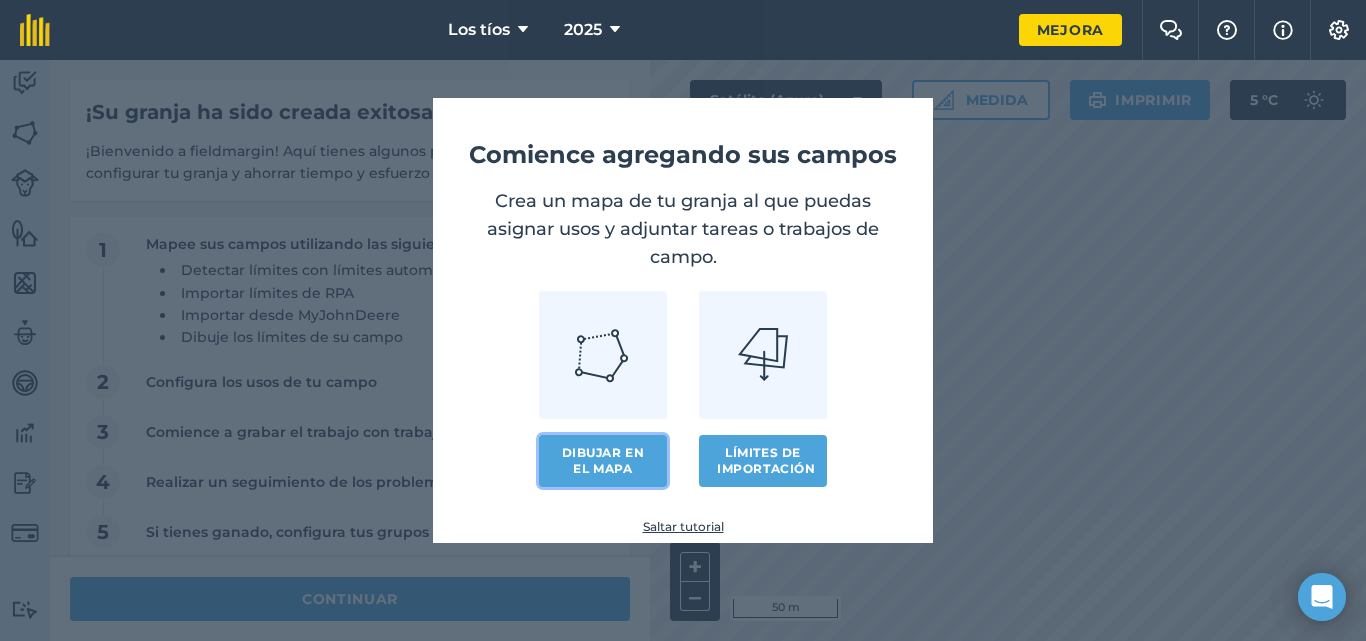 click on "Dibujar en el mapa" at bounding box center [603, 461] 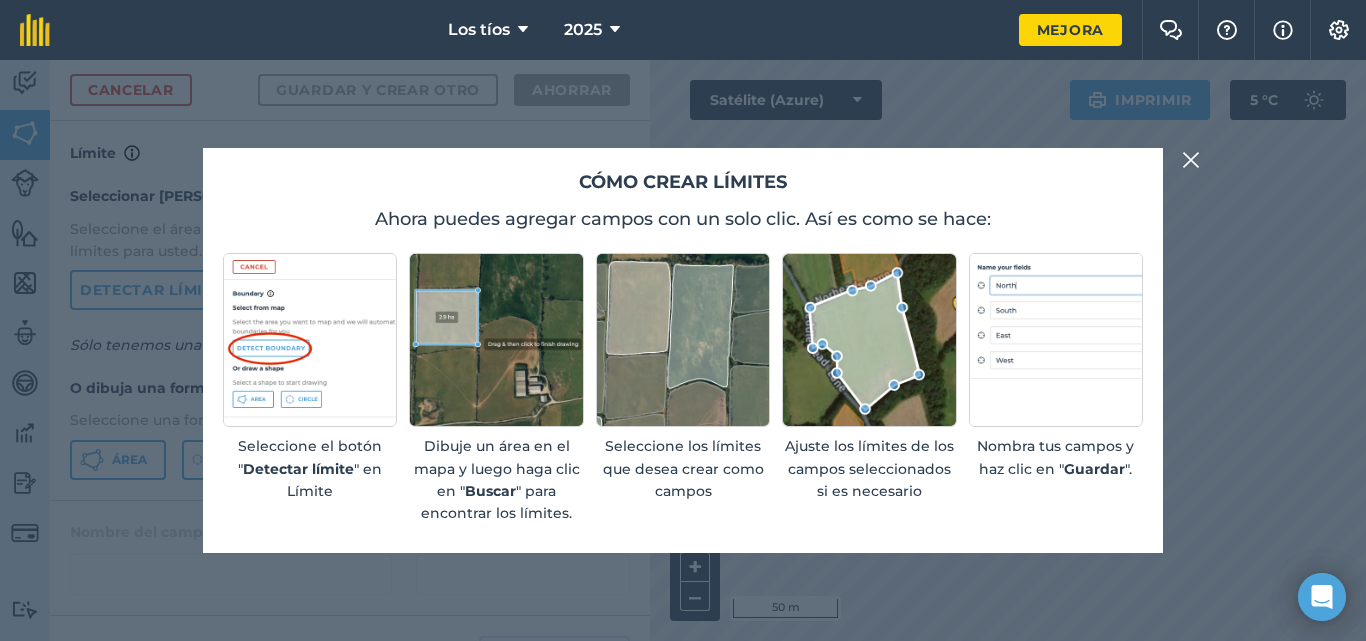 click at bounding box center [1191, 160] 